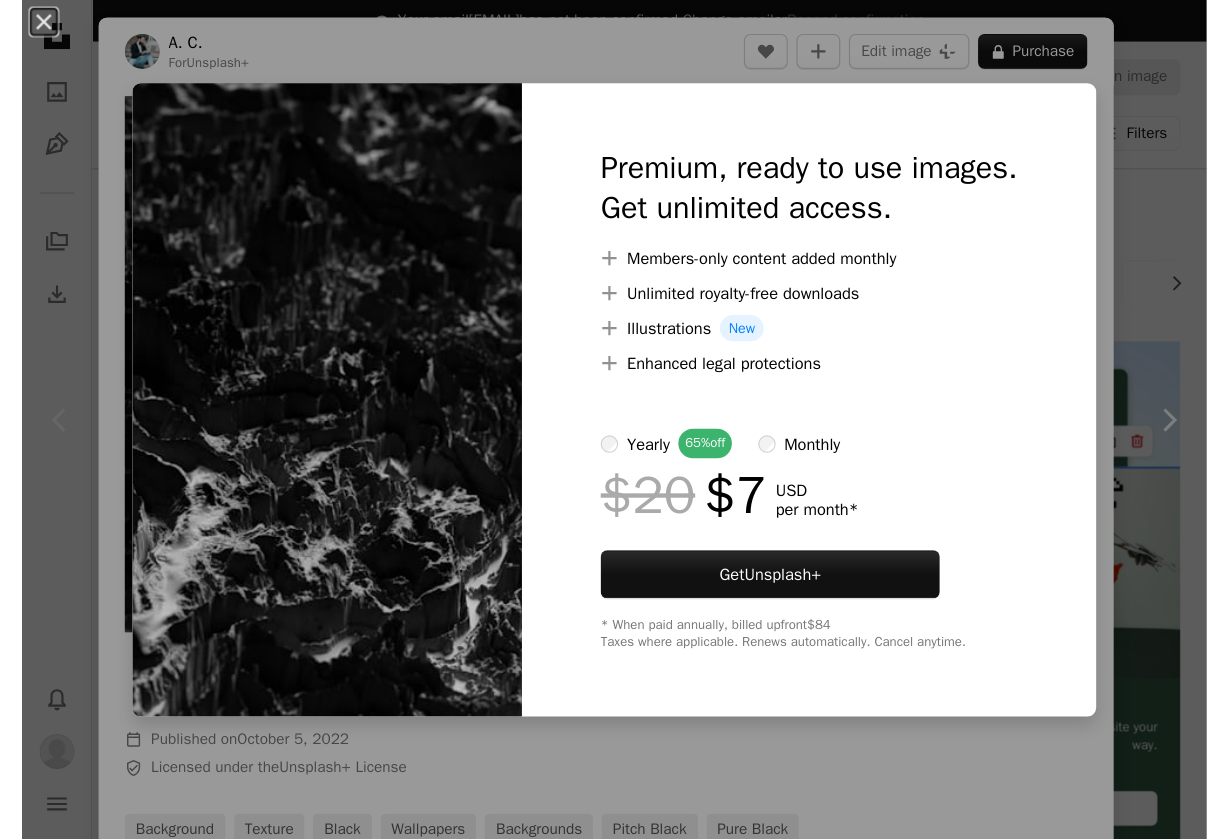 scroll, scrollTop: 163, scrollLeft: 0, axis: vertical 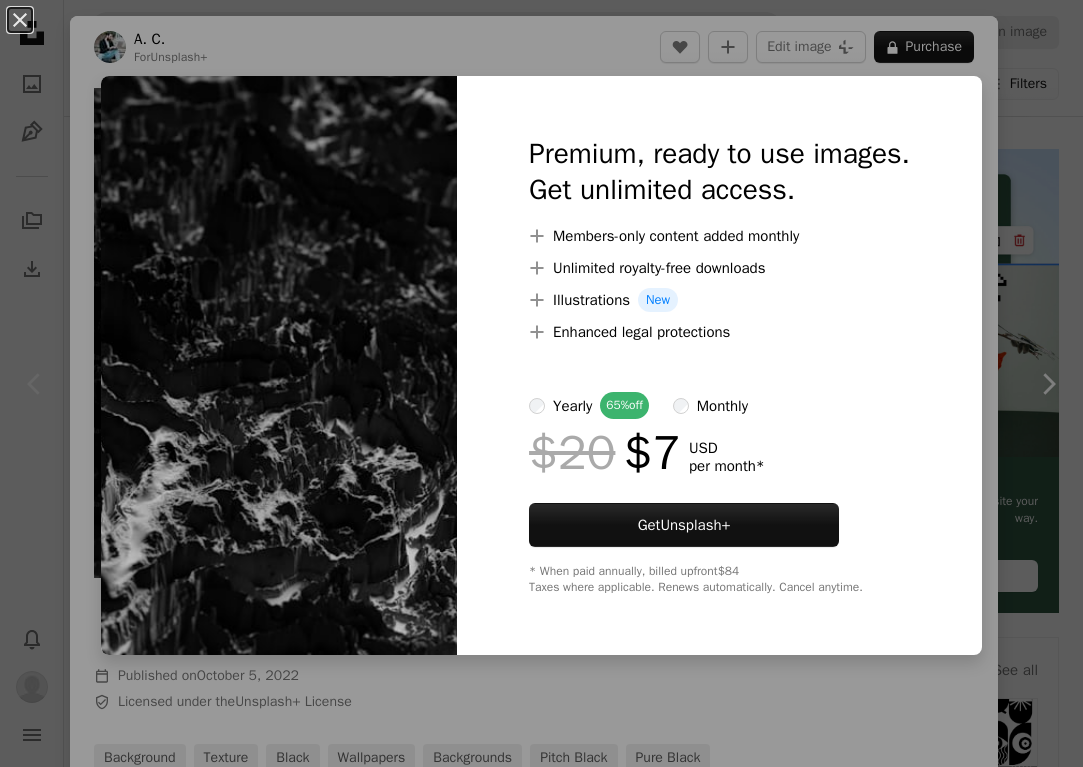 click on "An X shape Premium, ready to use images. Get unlimited access. A plus sign Members-only content added monthly A plus sign Unlimited royalty-free downloads A plus sign Illustrations  New A plus sign Enhanced legal protections yearly 65%  off monthly $20   $7 USD per month * Get  Unsplash+ * When paid annually, billed upfront  $84 Taxes where applicable. Renews automatically. Cancel anytime." at bounding box center [541, 383] 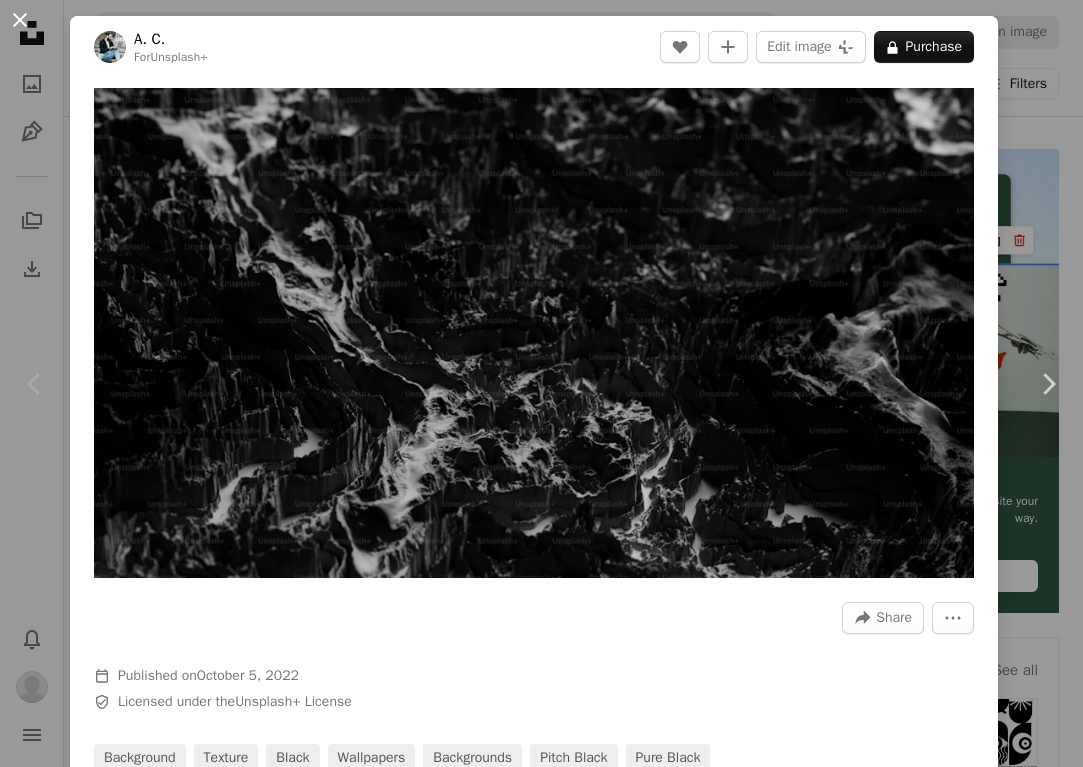 click on "An X shape" at bounding box center (20, 20) 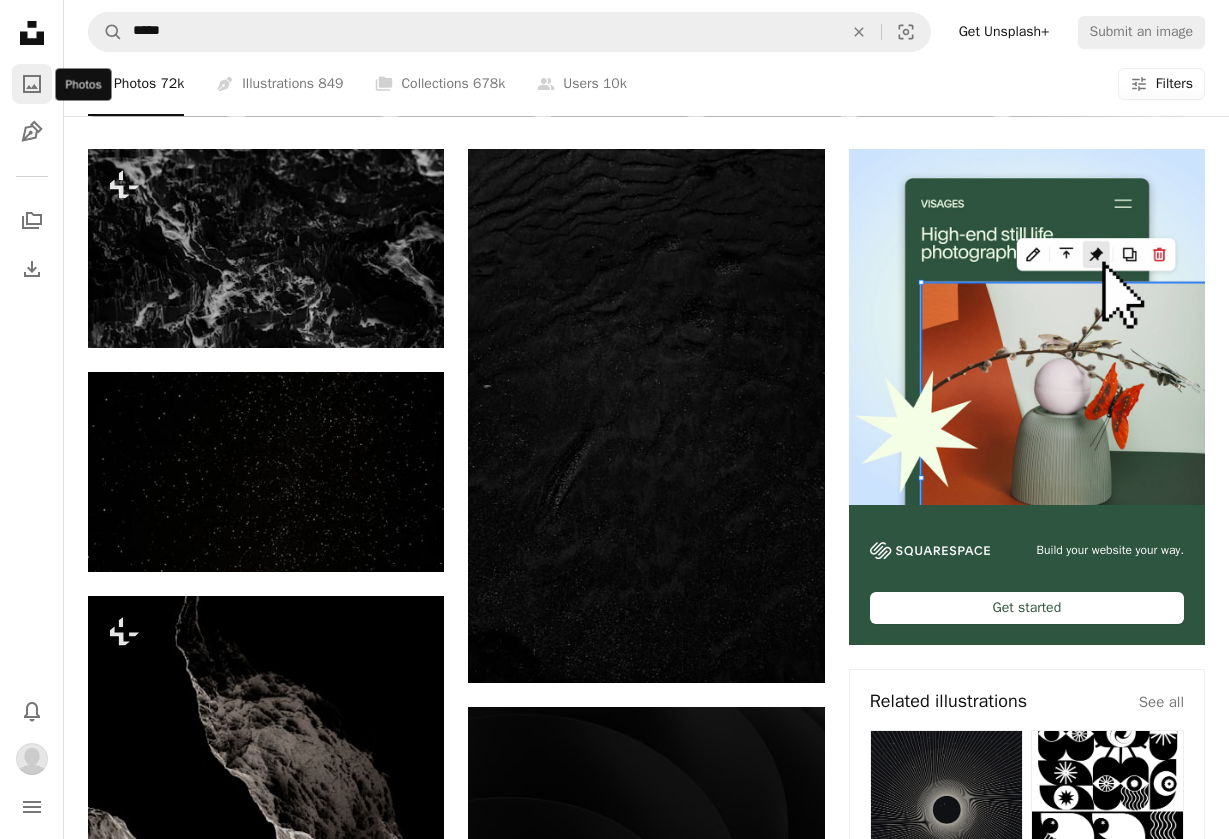 click on "A photo" 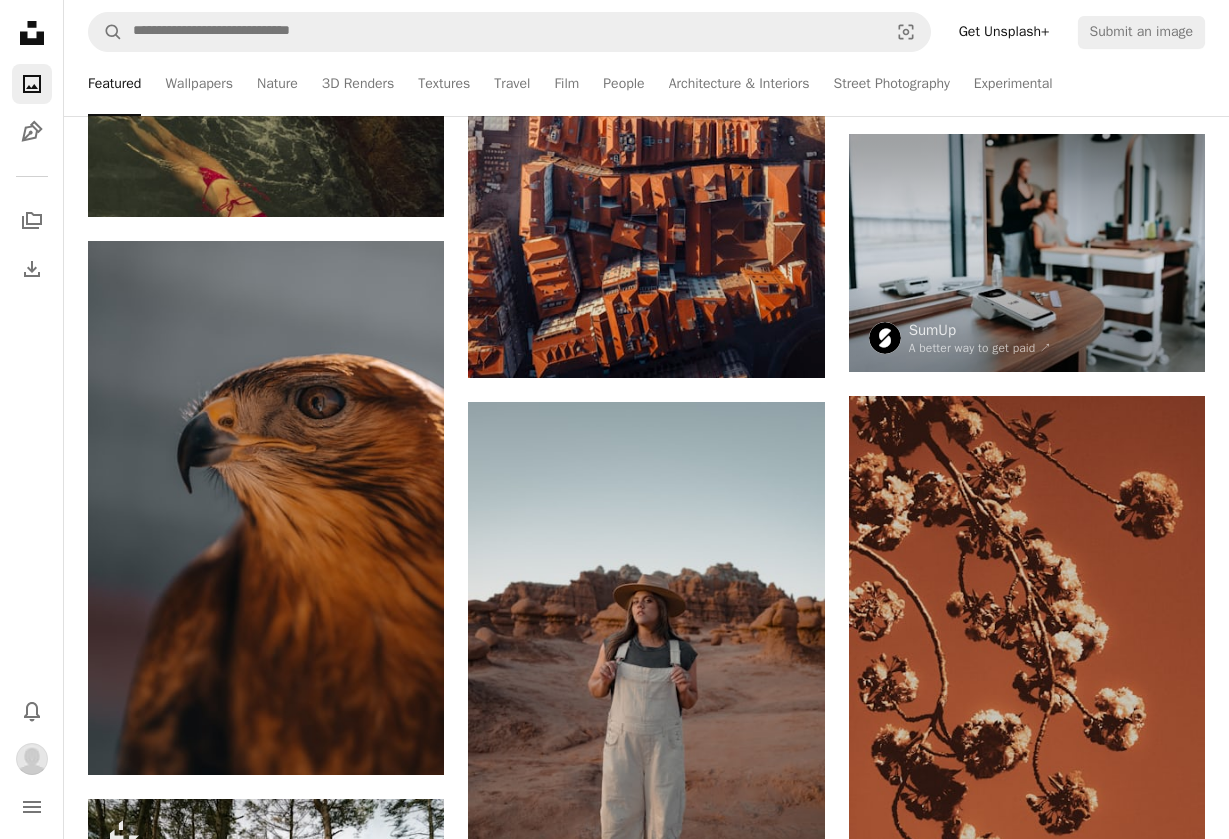 scroll, scrollTop: 2042, scrollLeft: 0, axis: vertical 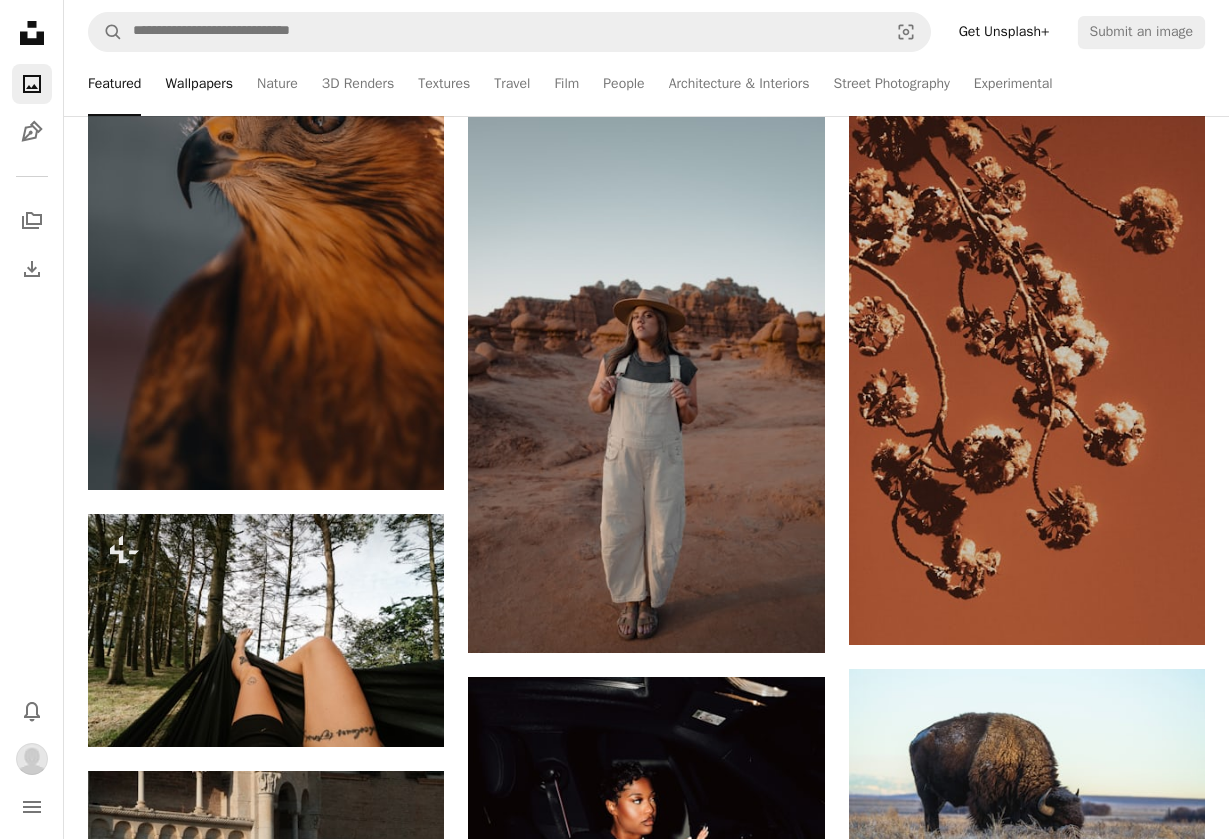 click on "Wallpapers" at bounding box center (199, 84) 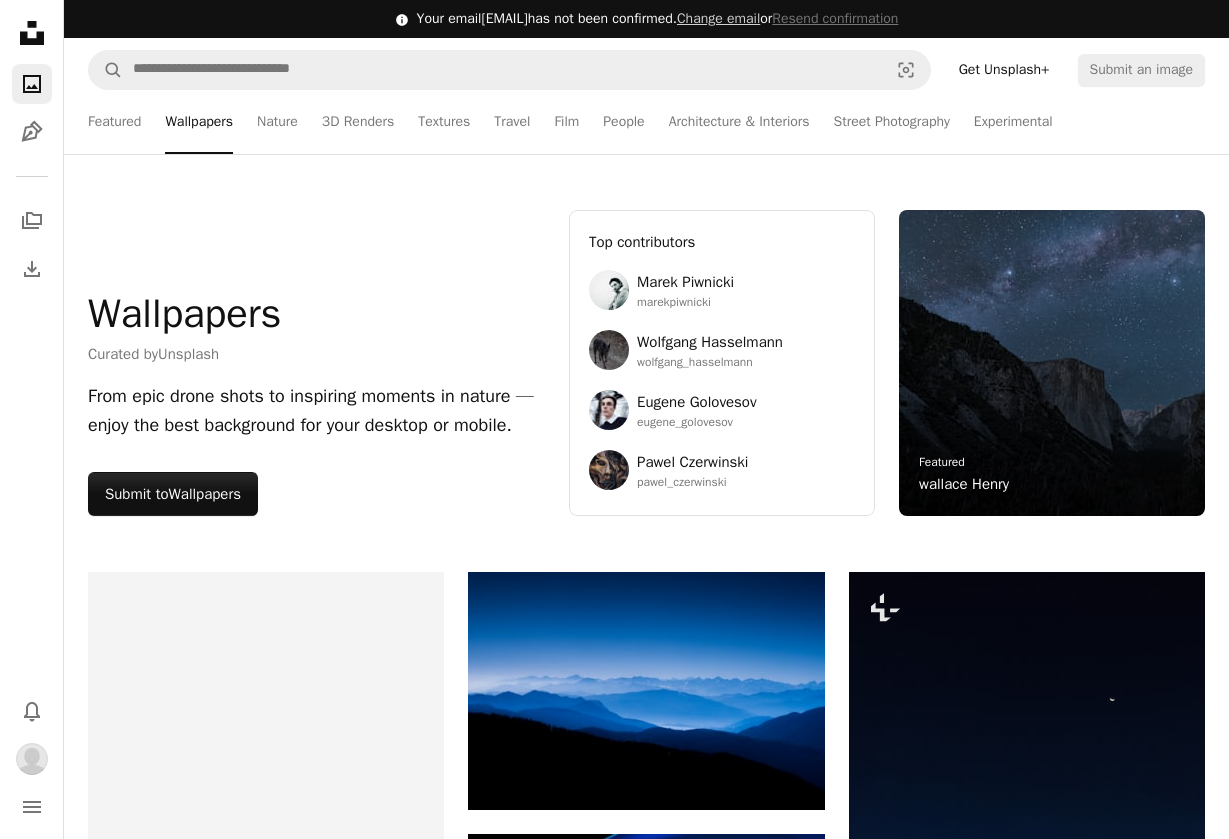 scroll, scrollTop: 0, scrollLeft: 0, axis: both 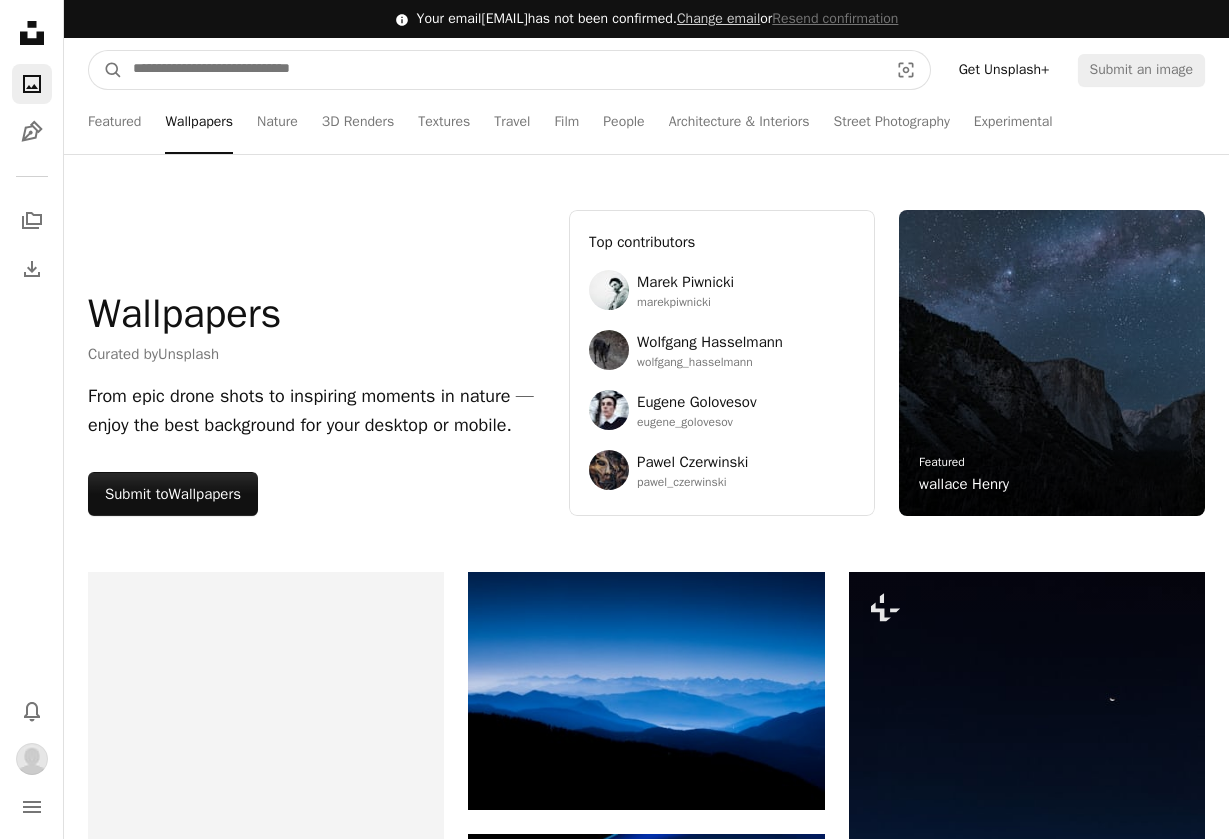 click at bounding box center (502, 70) 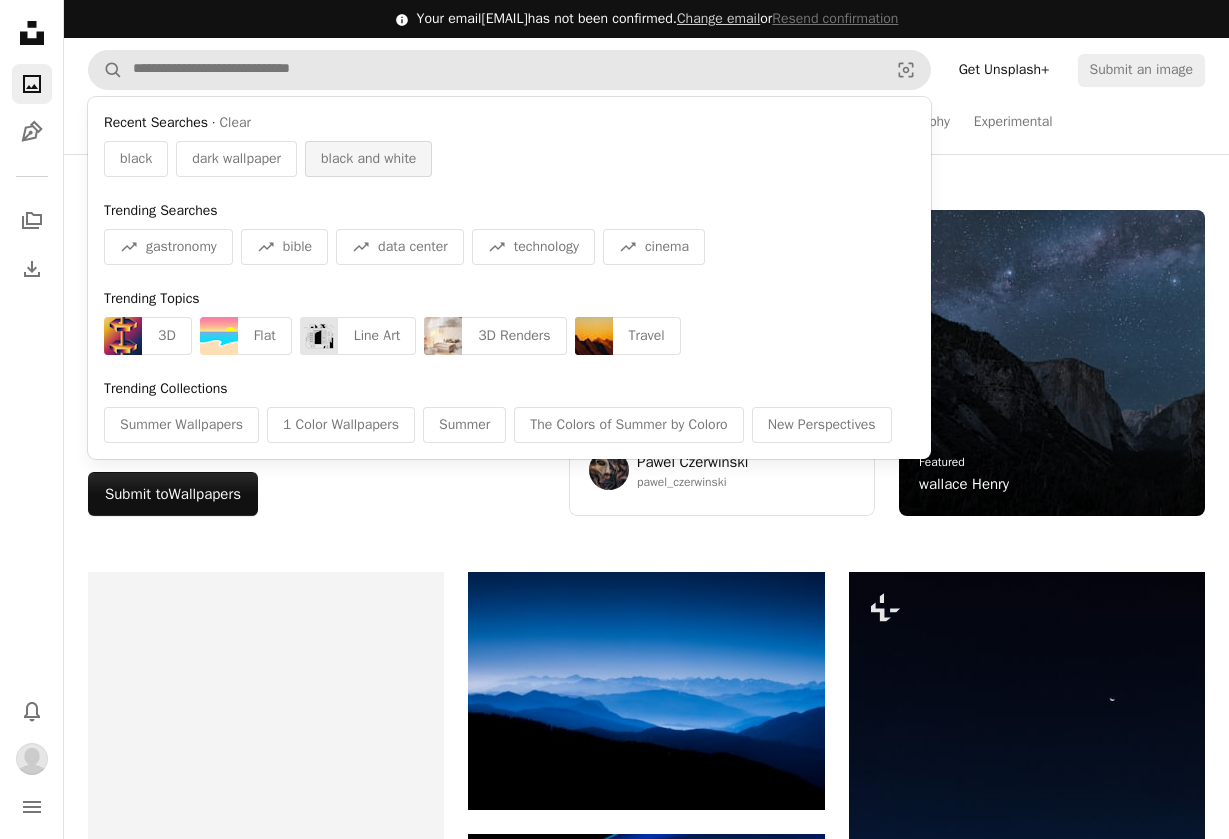 click on "black and white" at bounding box center [368, 159] 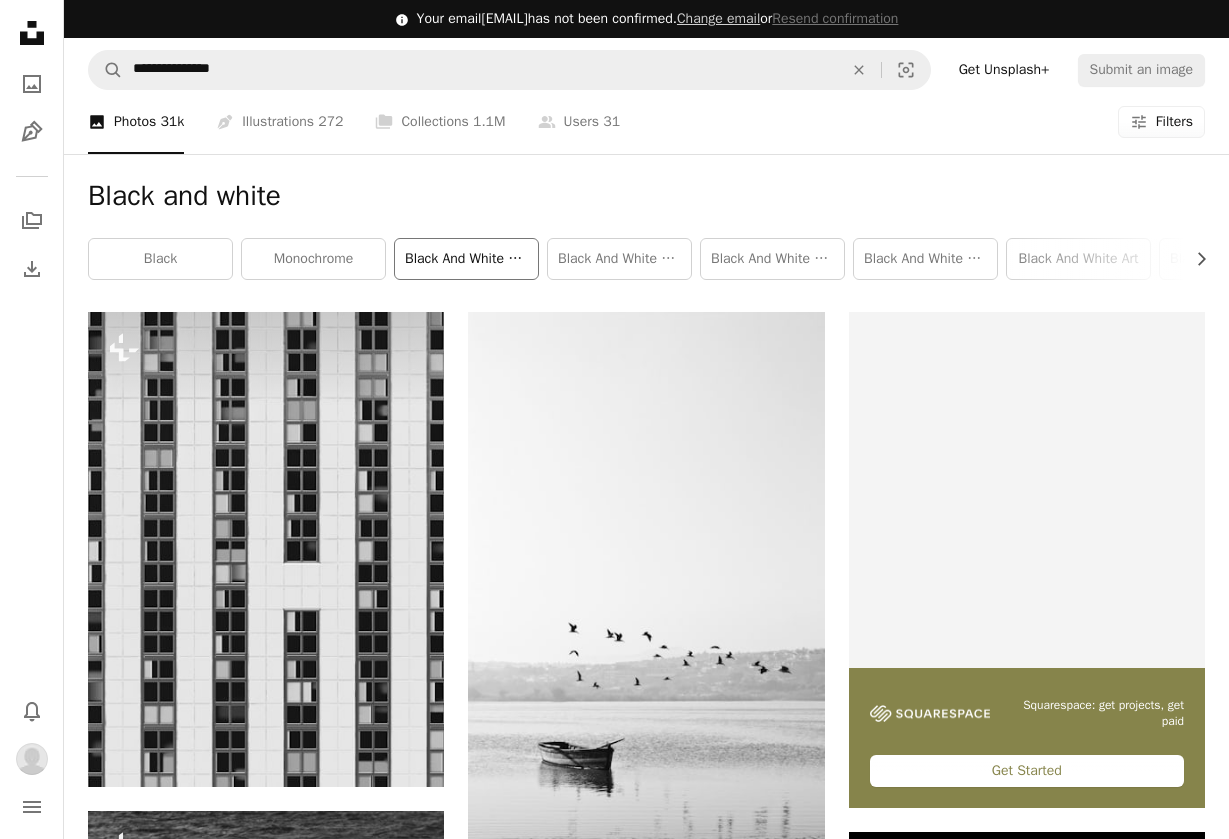 click on "black and white abstract" at bounding box center (466, 259) 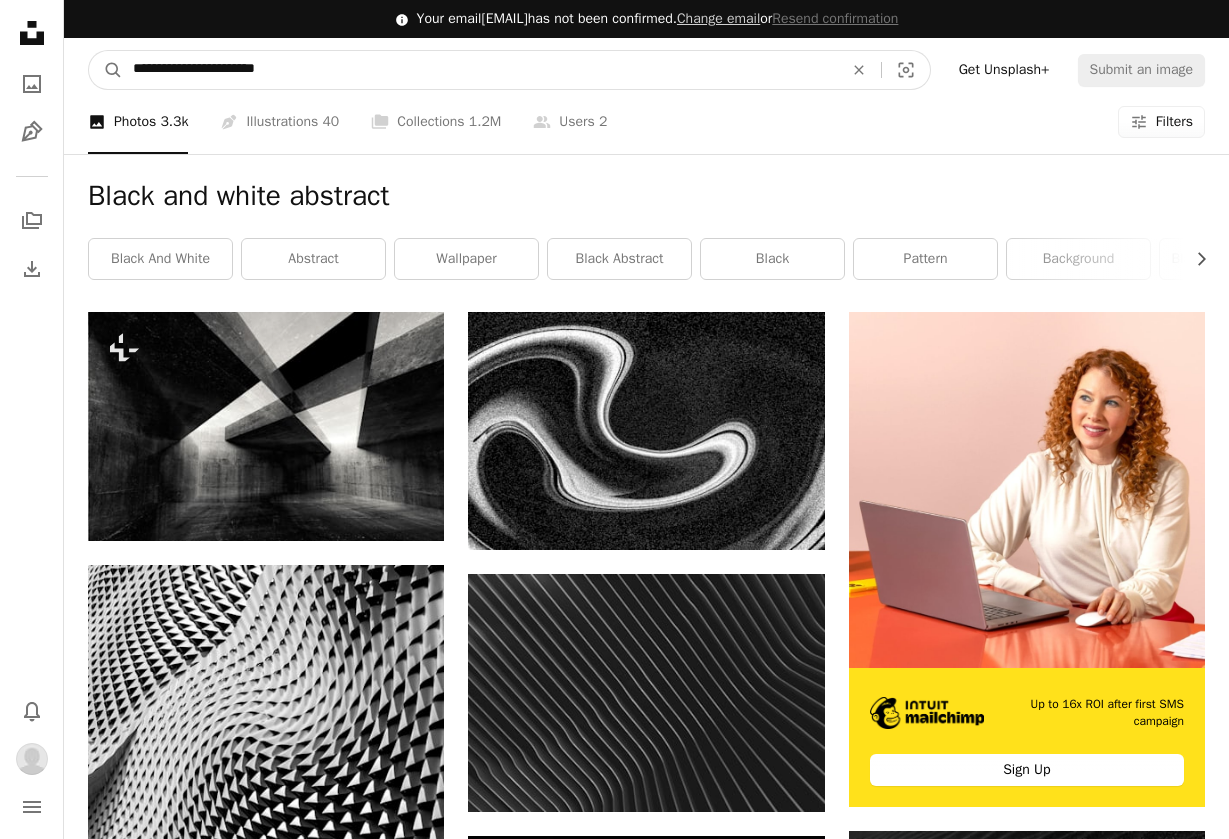 drag, startPoint x: 376, startPoint y: 61, endPoint x: 240, endPoint y: 69, distance: 136.23509 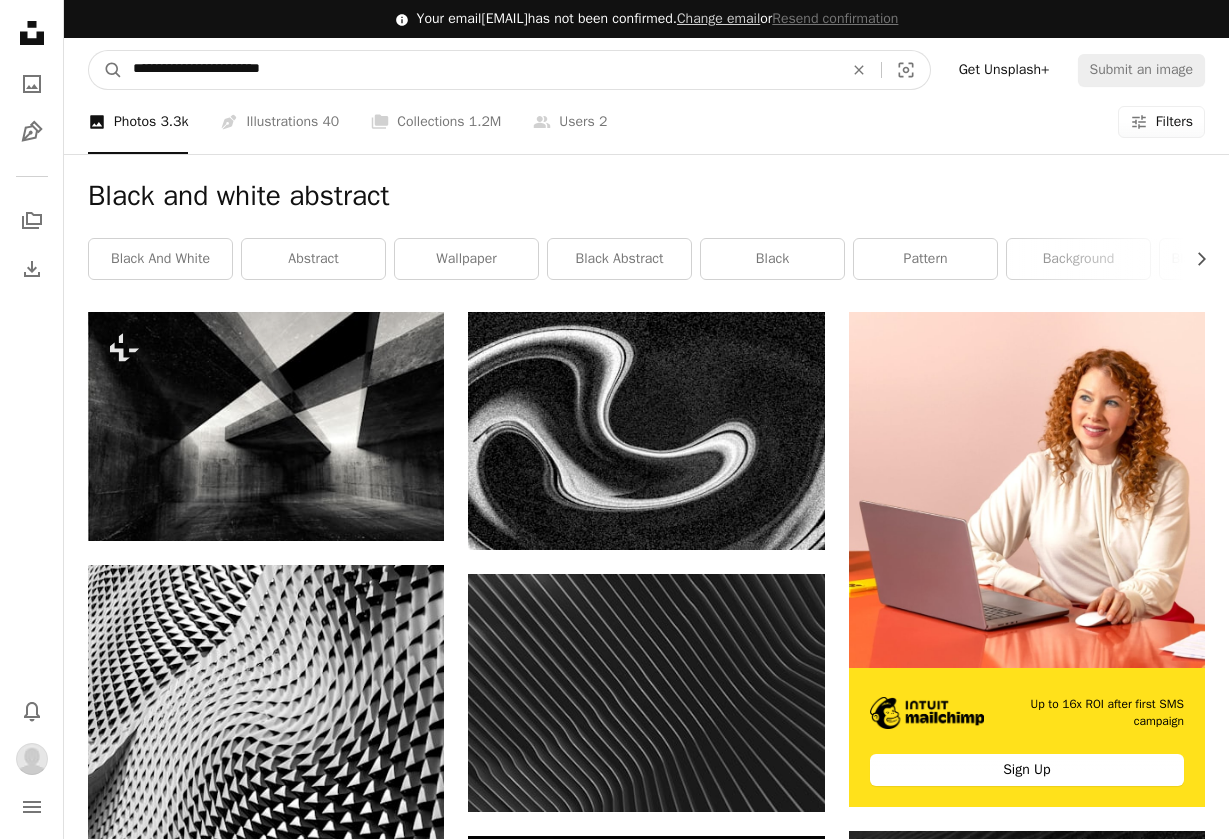 click on "A magnifying glass" at bounding box center [106, 70] 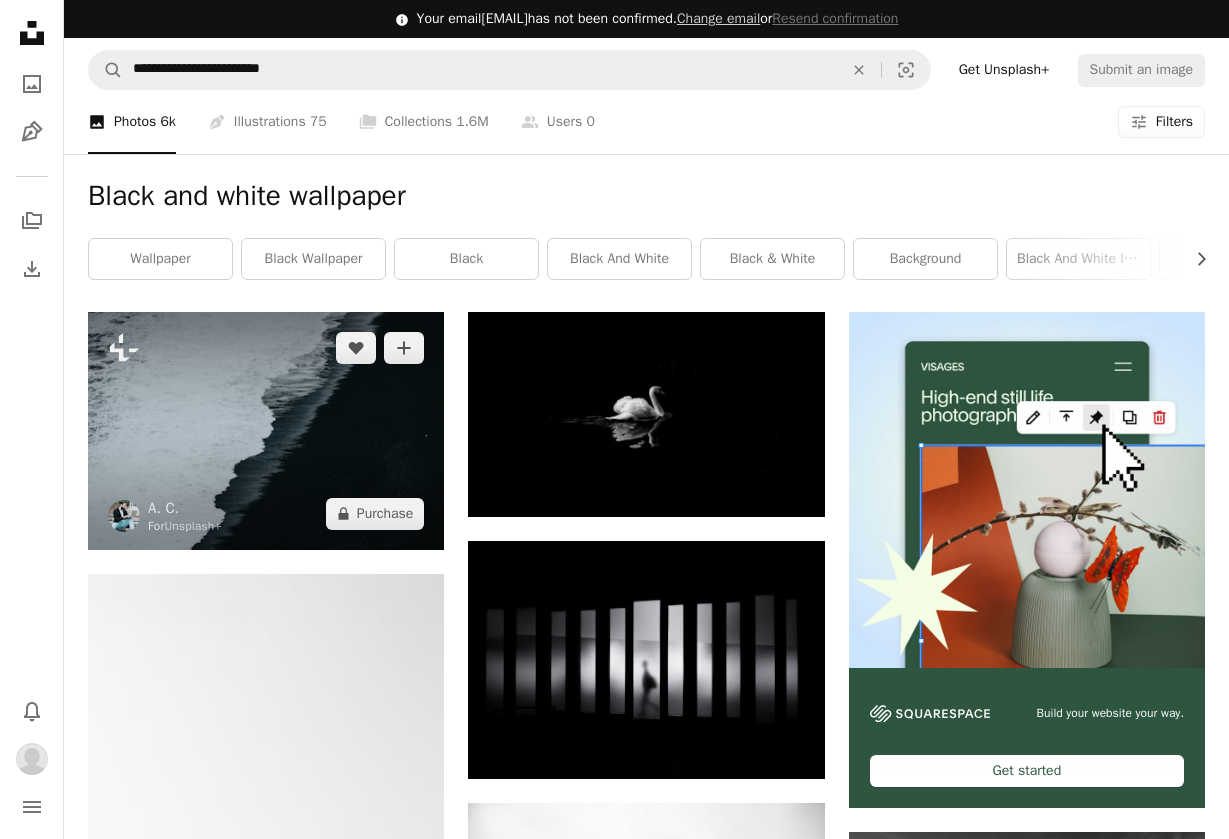 scroll, scrollTop: 0, scrollLeft: 0, axis: both 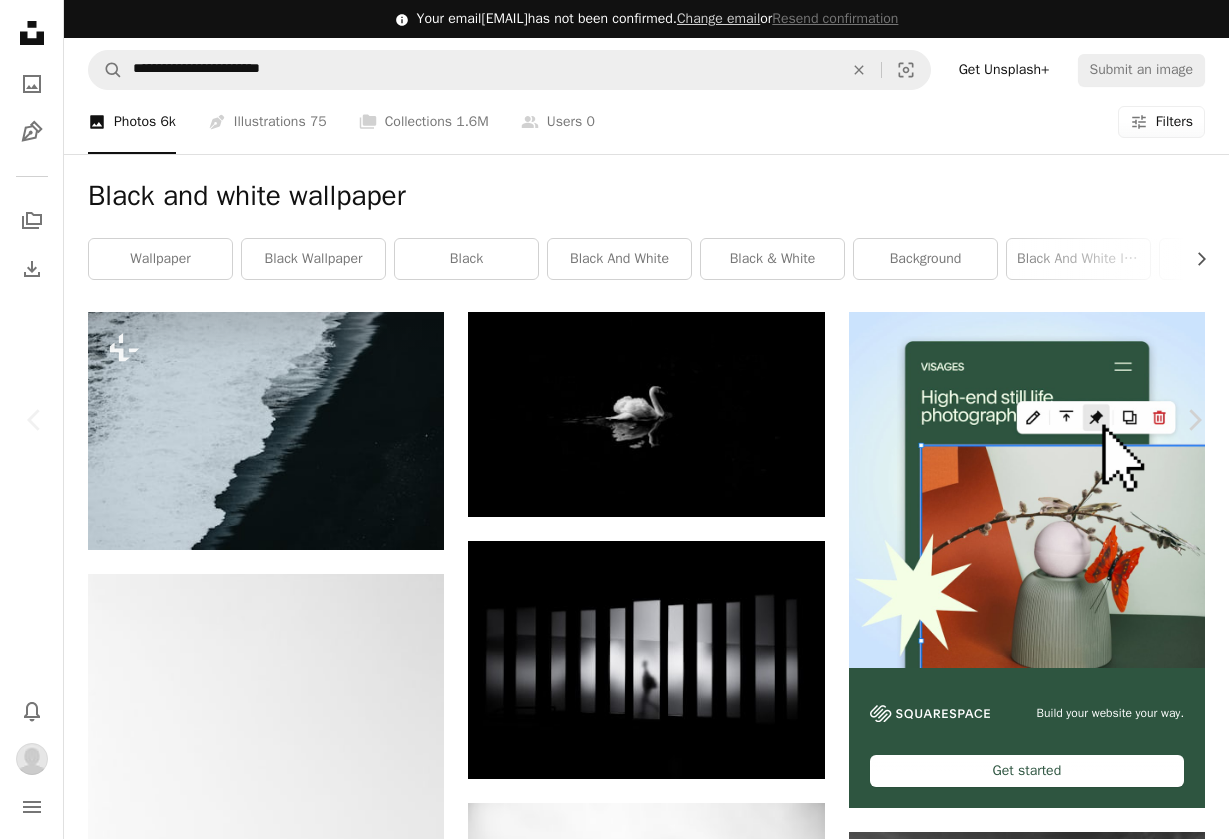 click on "A lock" 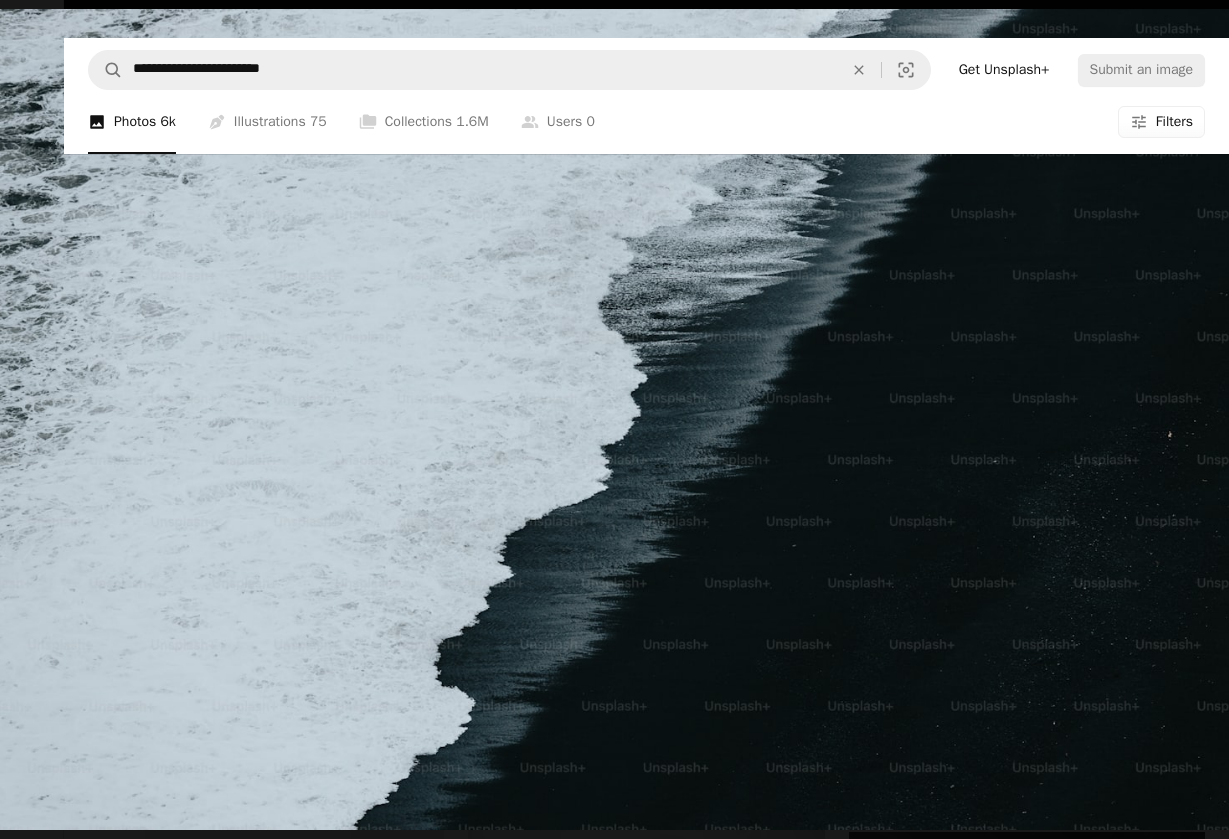 click at bounding box center [614, 419] 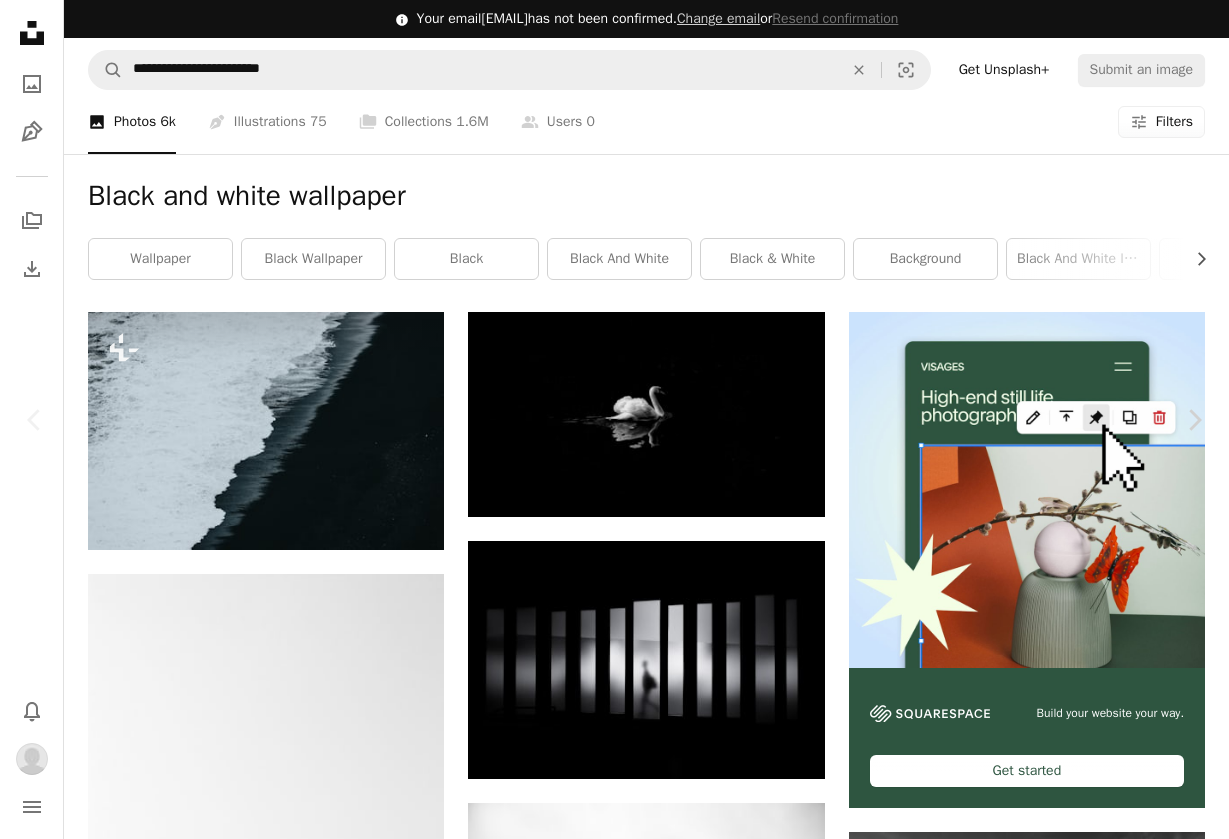 scroll, scrollTop: 0, scrollLeft: 0, axis: both 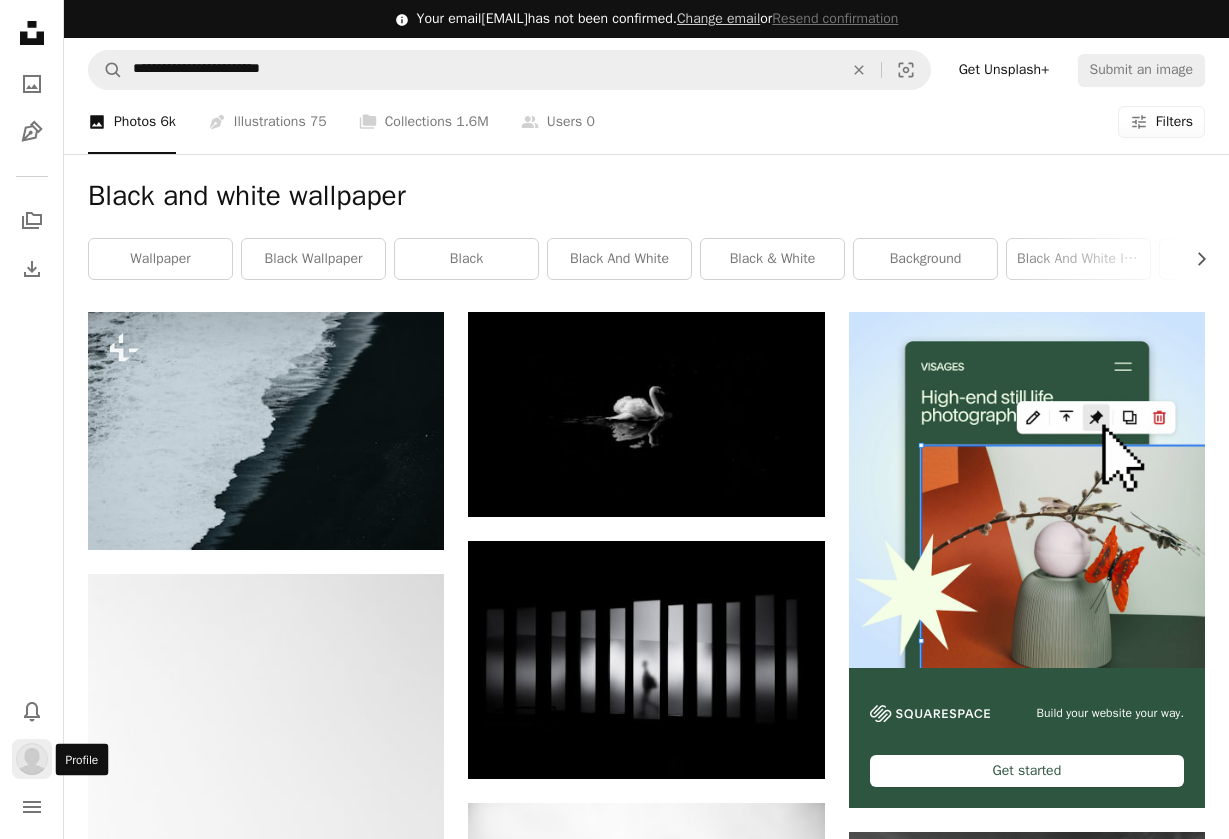 click at bounding box center [32, 759] 